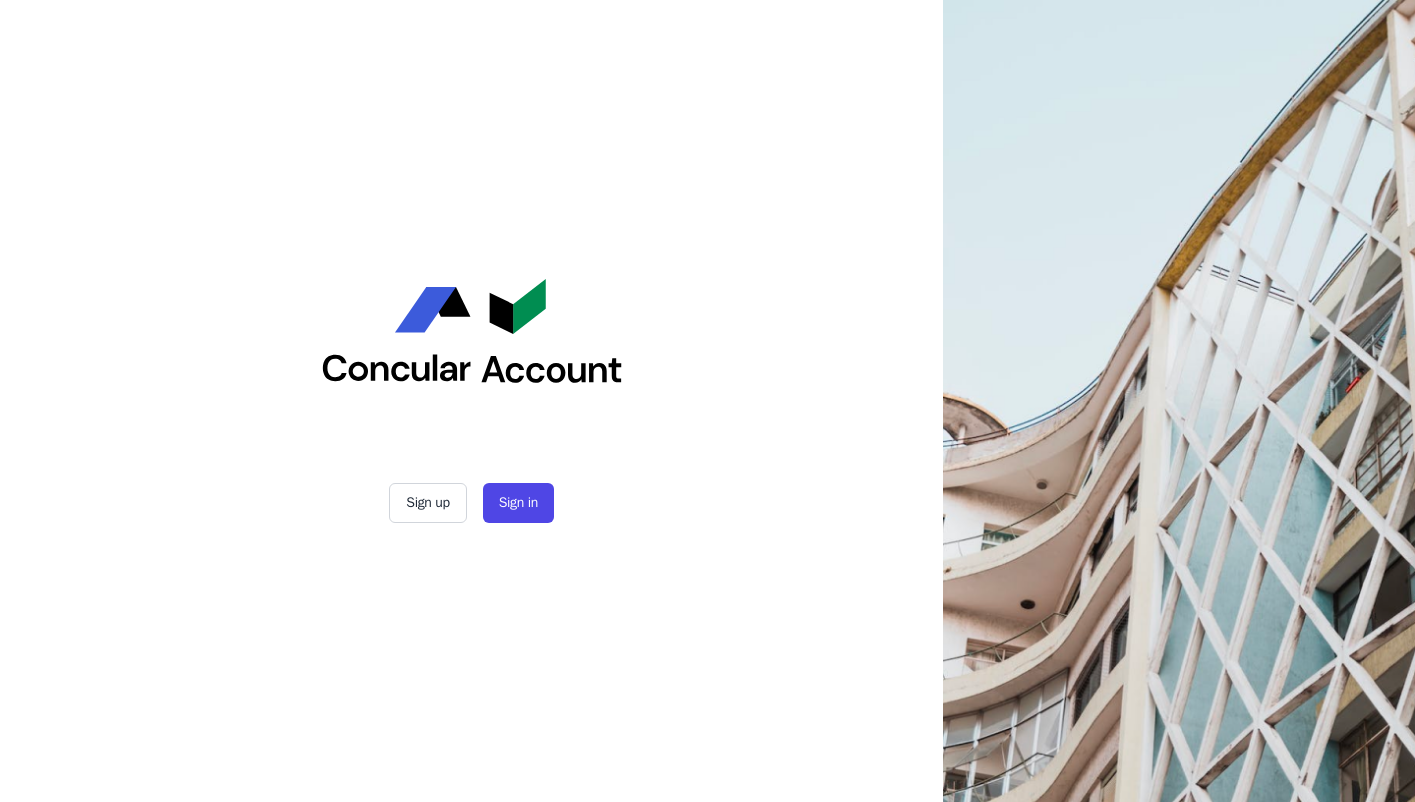 scroll, scrollTop: 0, scrollLeft: 0, axis: both 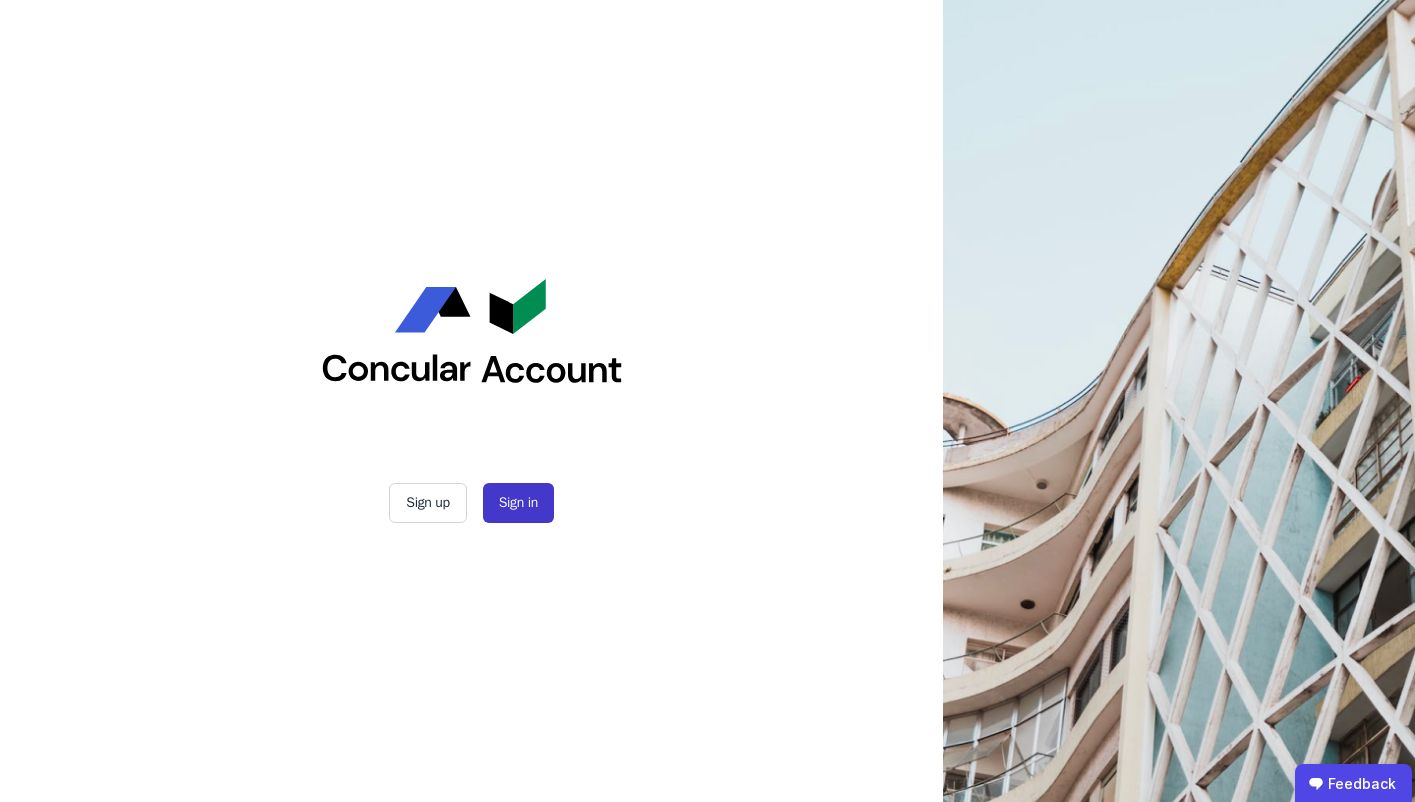 click on "Sign in" at bounding box center (518, 503) 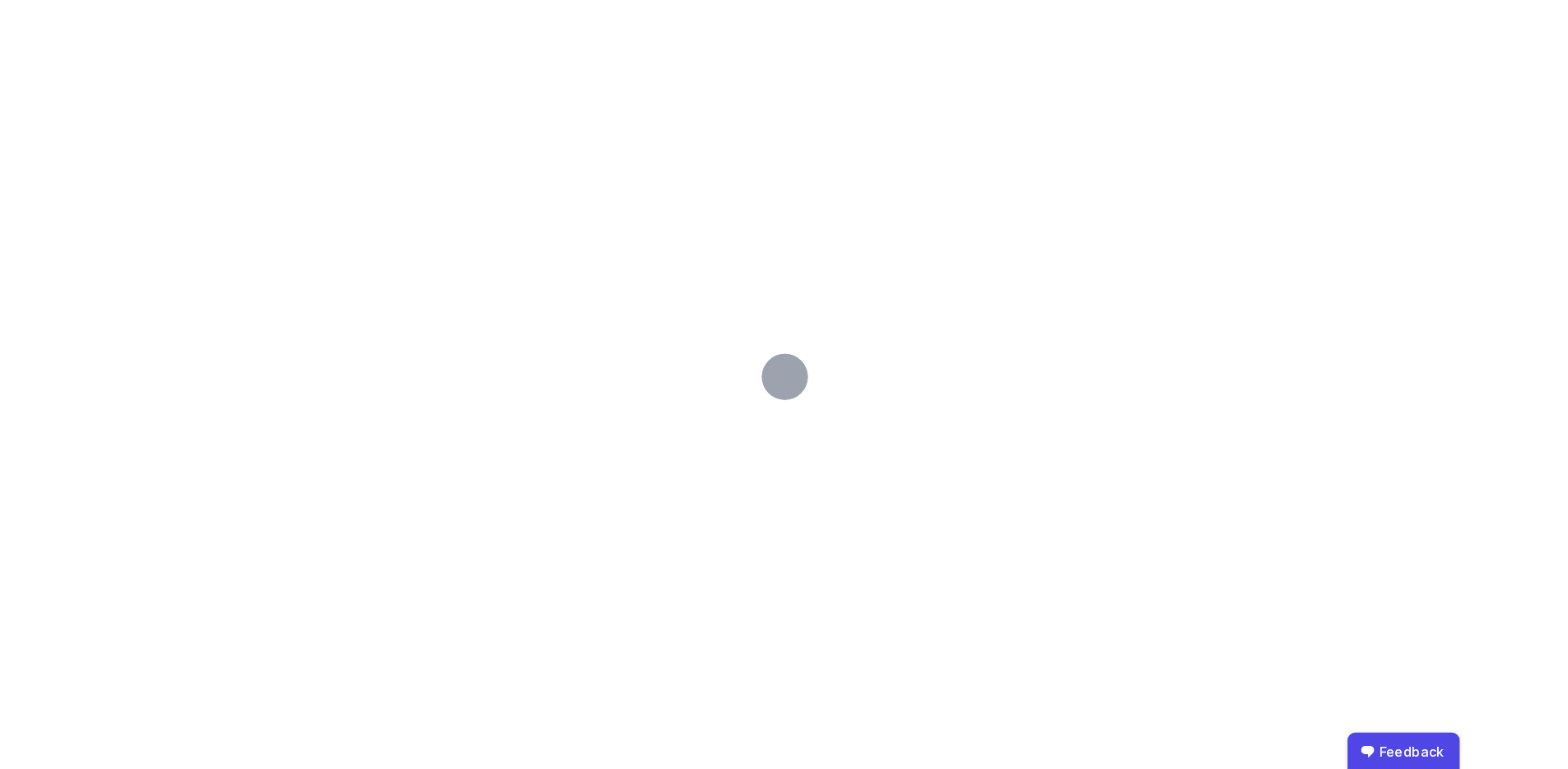 scroll, scrollTop: 0, scrollLeft: 0, axis: both 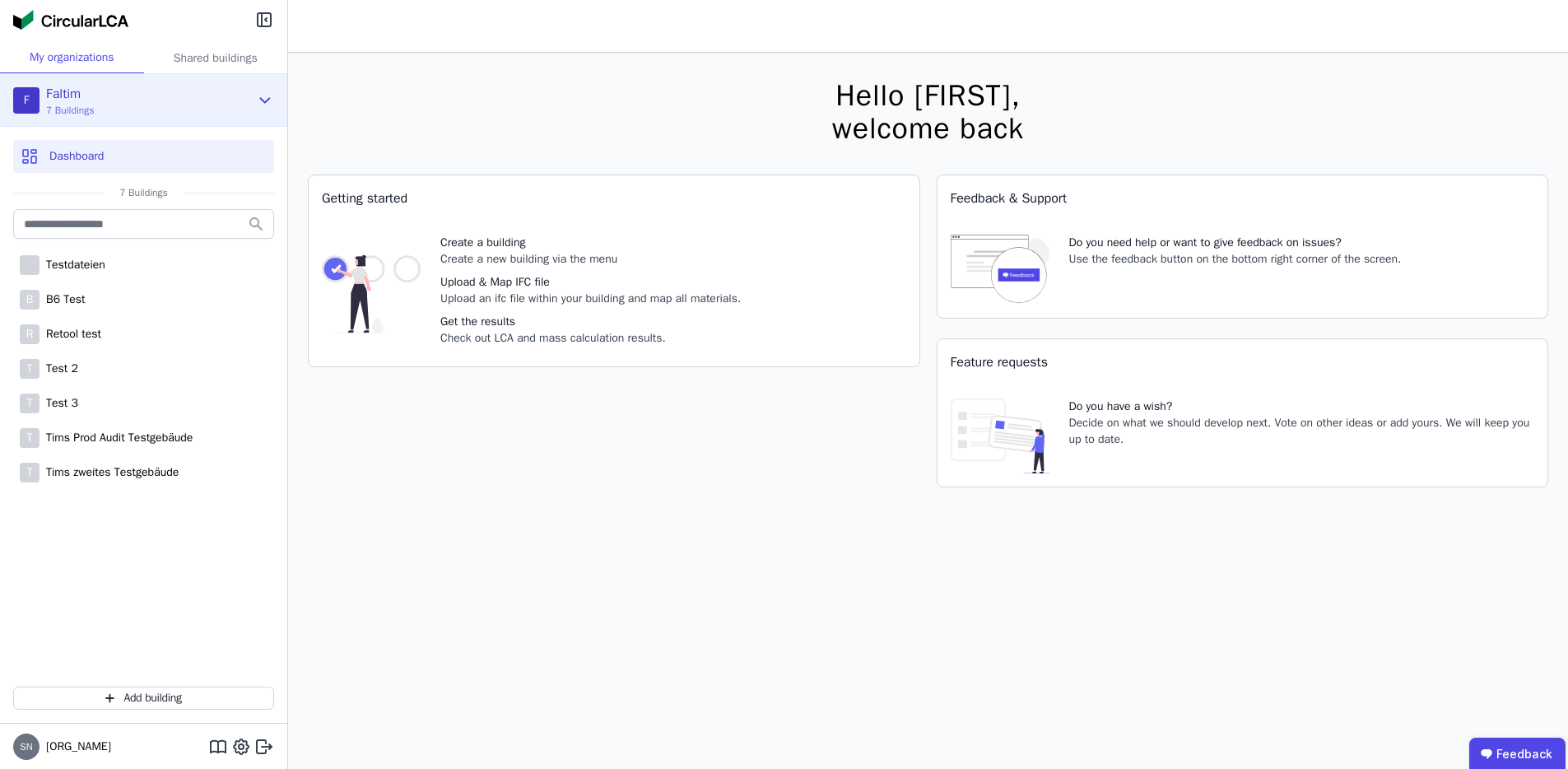 click on "F Faltim 7 Buildings" at bounding box center (131, 100) 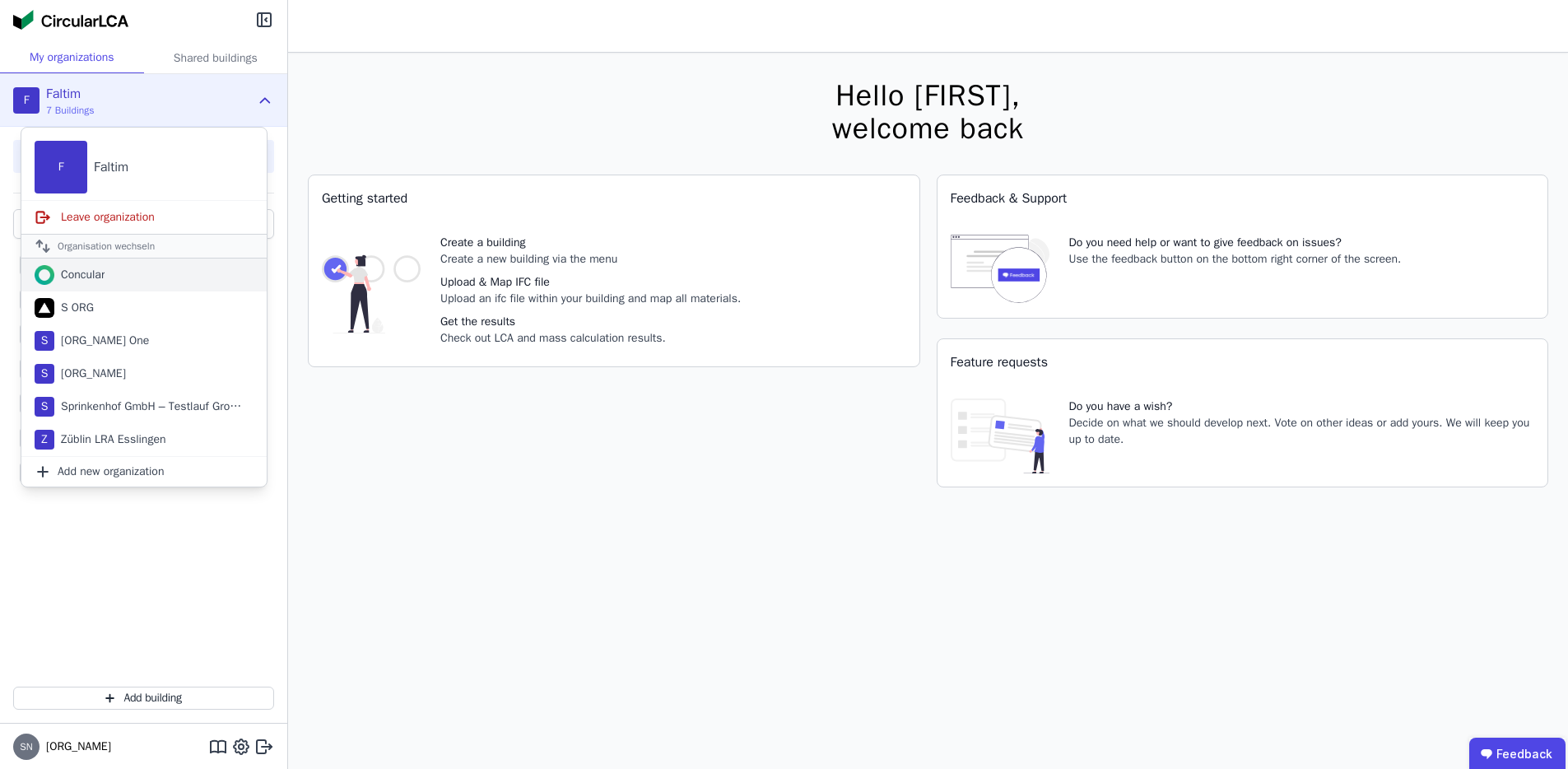 click on "Concular" at bounding box center [144, 275] 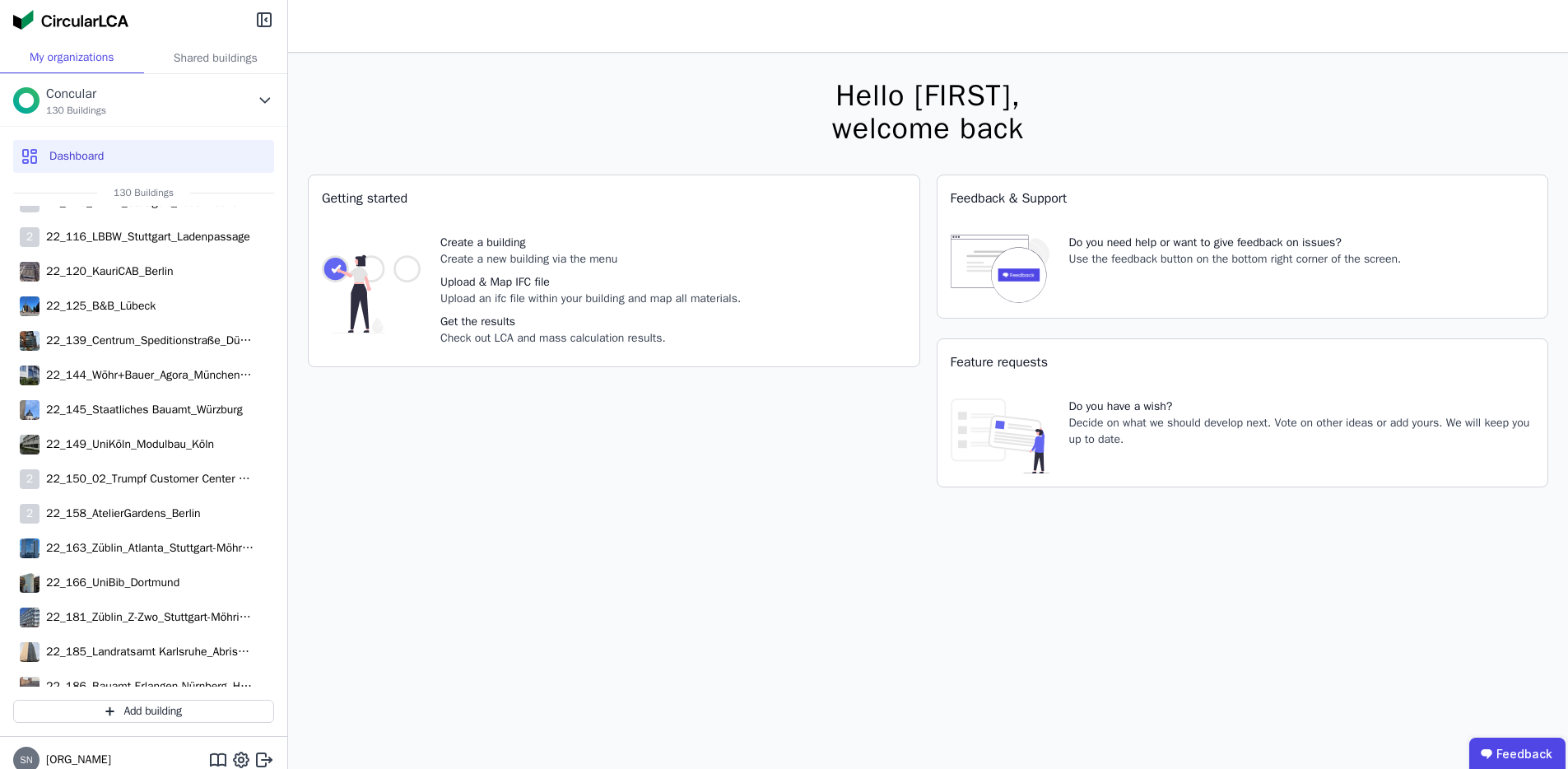 scroll, scrollTop: 0, scrollLeft: 0, axis: both 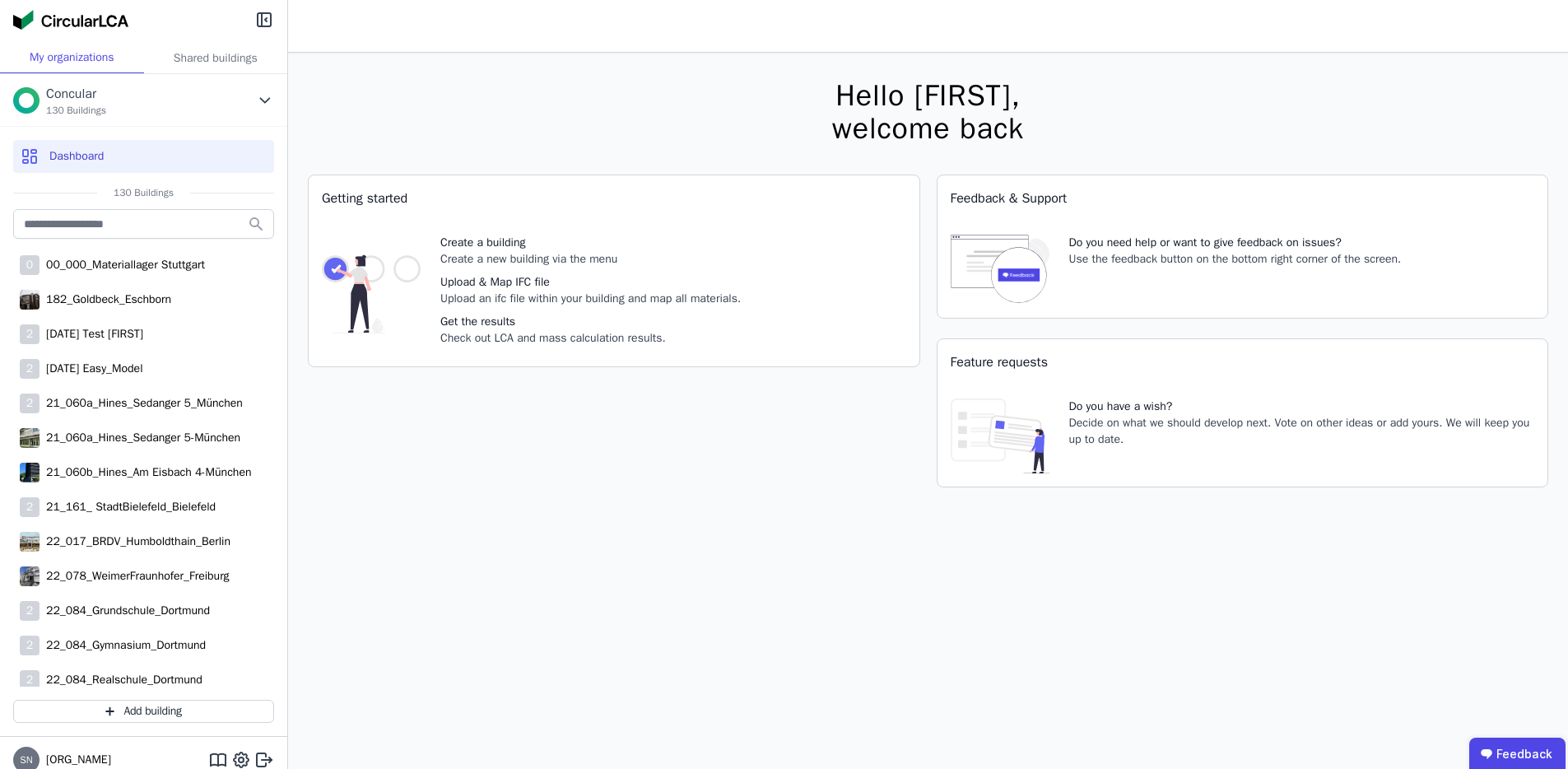 click on "Hello Sima, welcome back You currently using a beta version. It could be the case, that parts of the software do not work like you expect. Getting started Create a building Create a new building via the menu Upload & Map IFC file Upload an ifc file within your building and map all materials. Get the results Check out LCA and mass calculation results. Feedback & Support Do you need help or want to give feedback on issues? Use the feedback button on the bottom right corner of the screen. Feature requests Do you have a wish? Decide on what we should develop next. Vote on other ideas or add yours. We will keep you up to date." at bounding box center (928, 437) 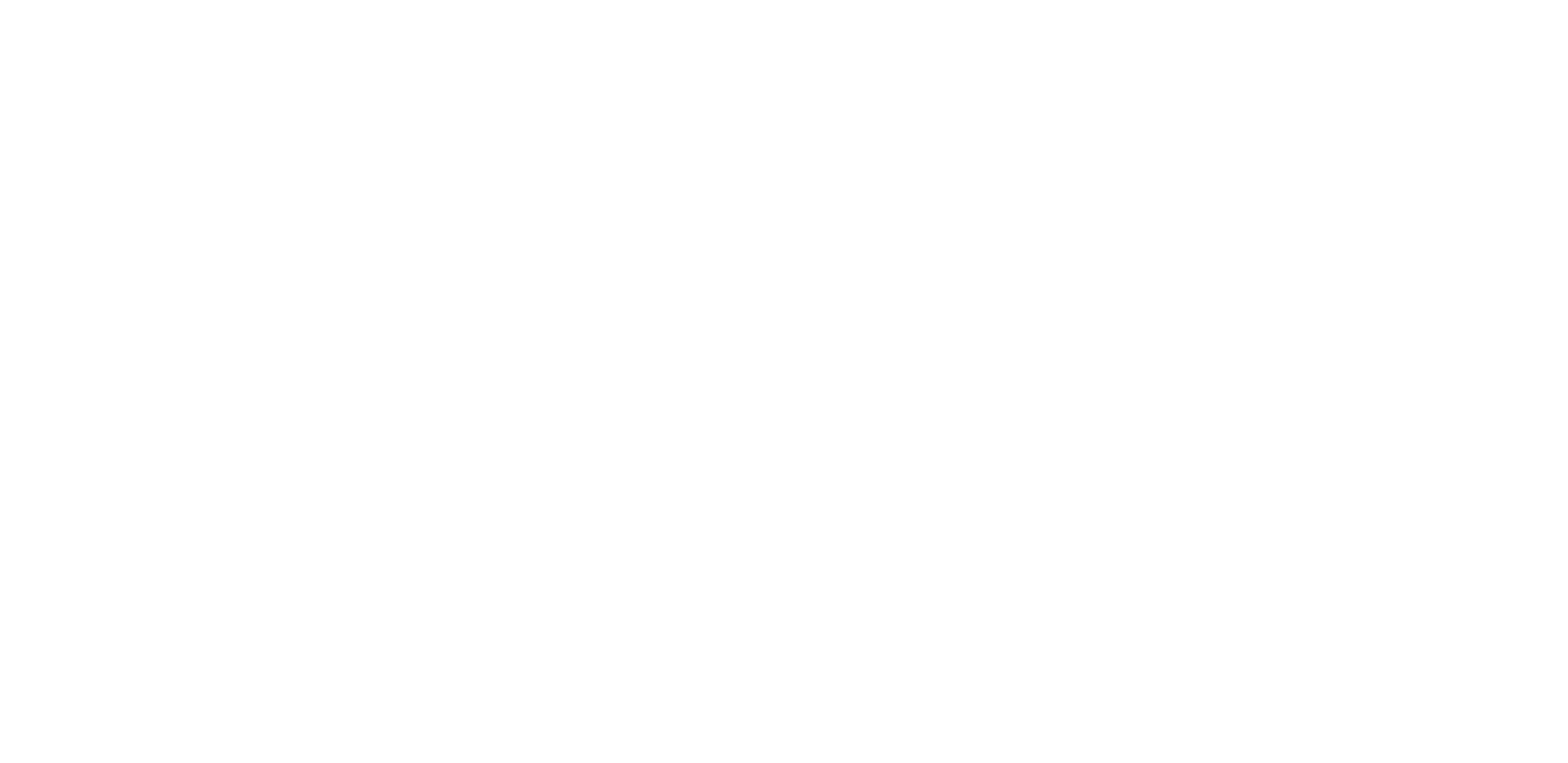 scroll, scrollTop: 0, scrollLeft: 0, axis: both 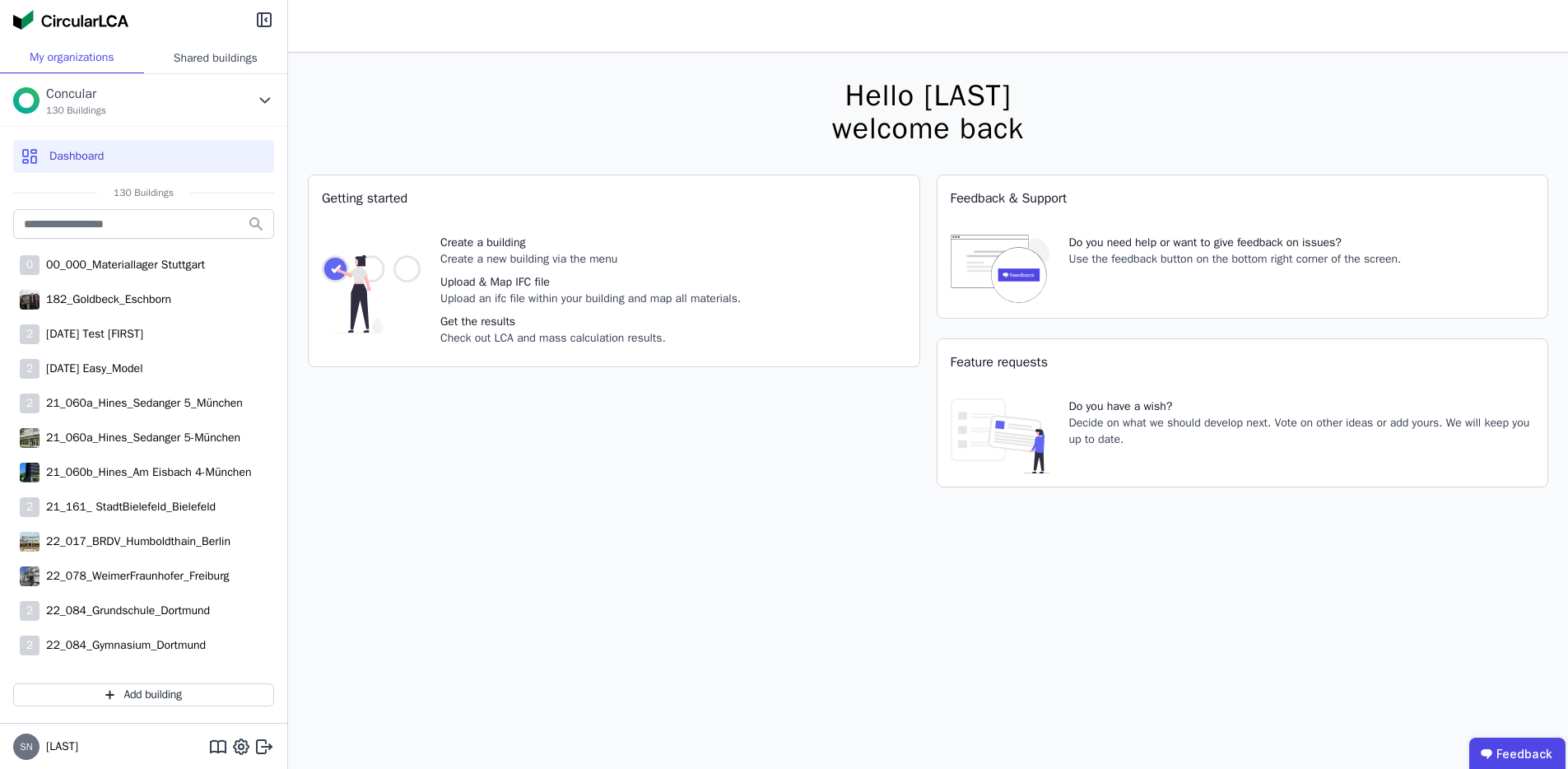 click on "Shared buildings" at bounding box center (216, 58) 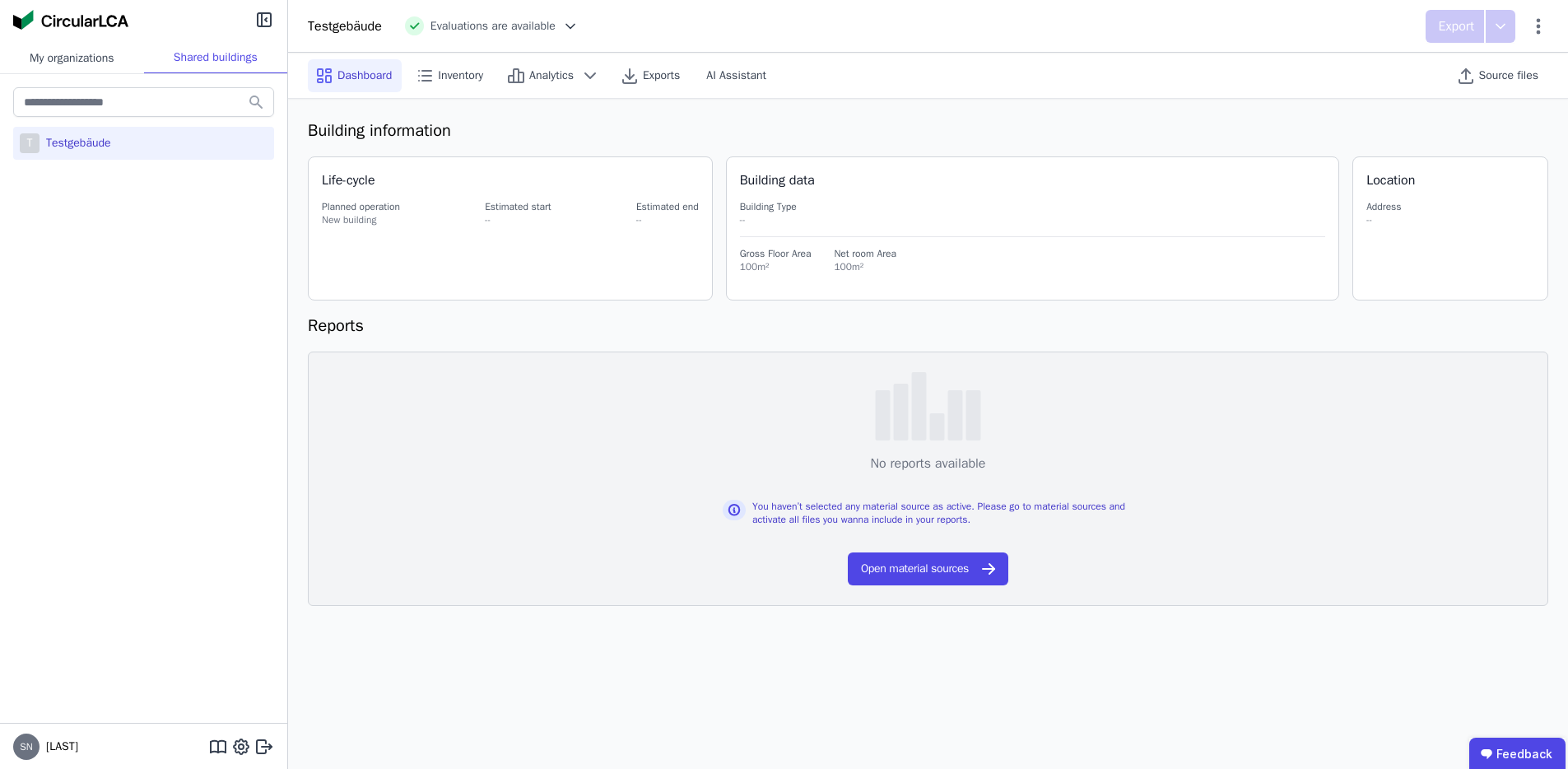 click on "My organizations" at bounding box center [72, 58] 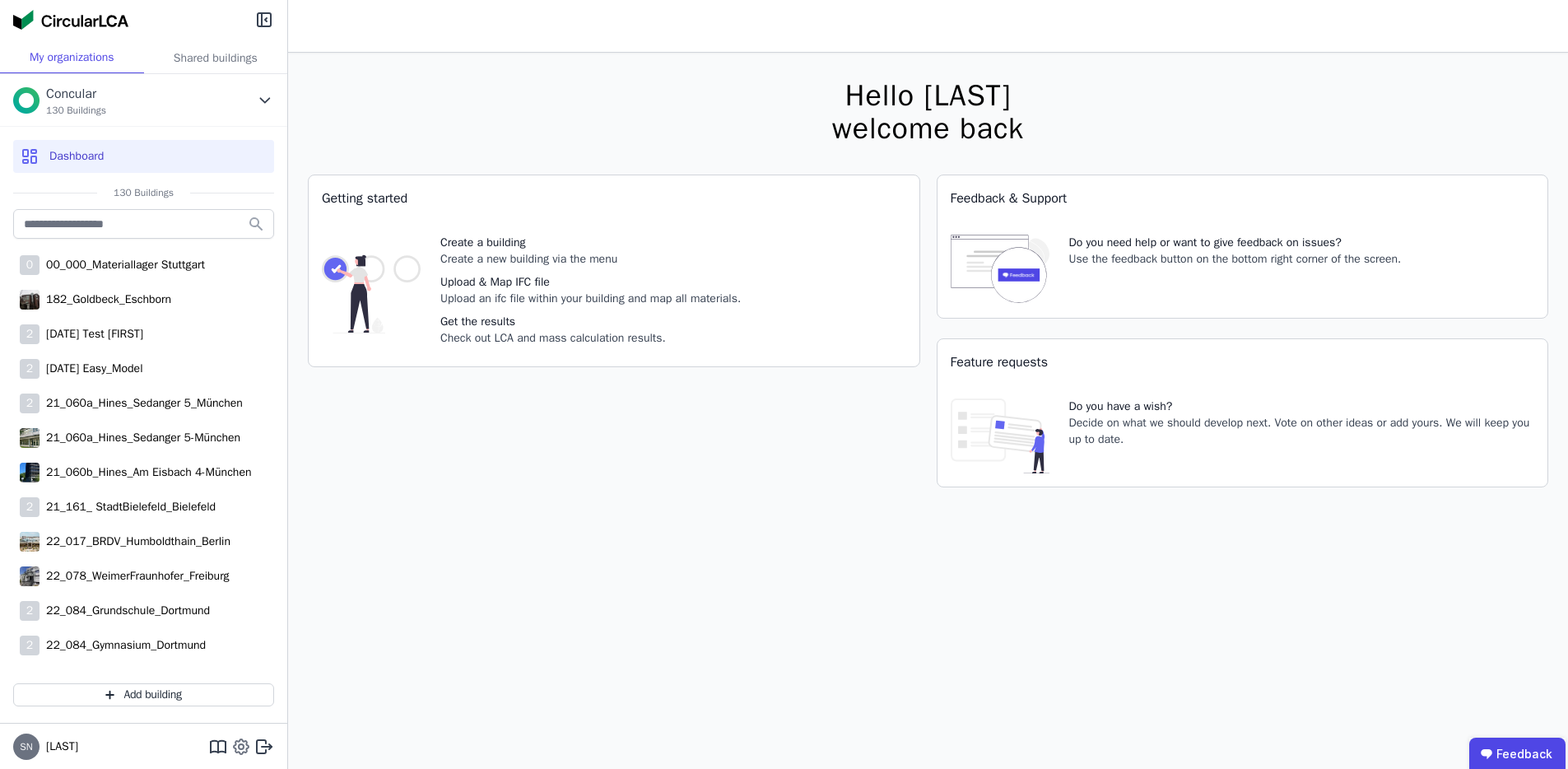 click 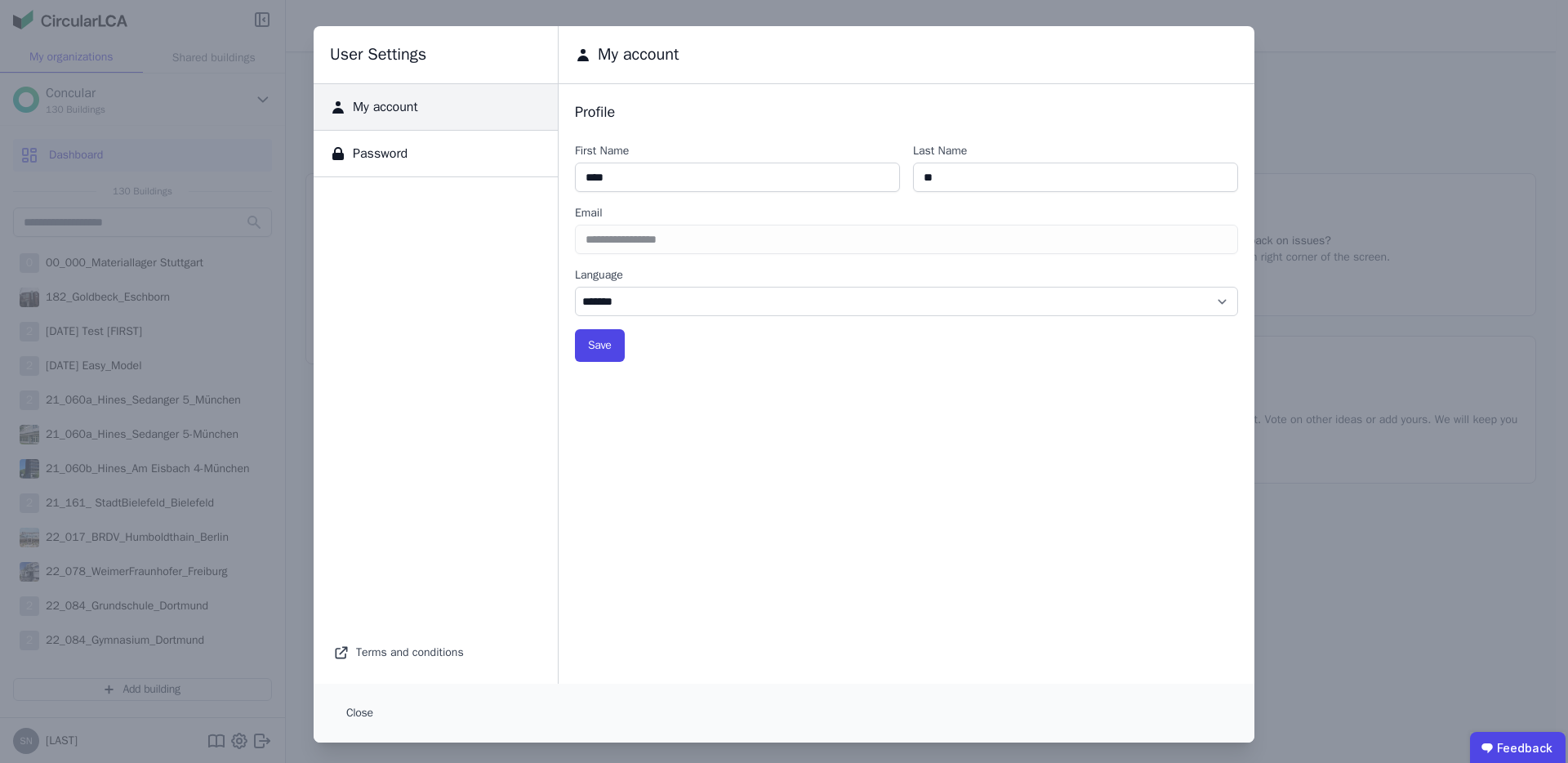 click on "Password" at bounding box center (376, 154) 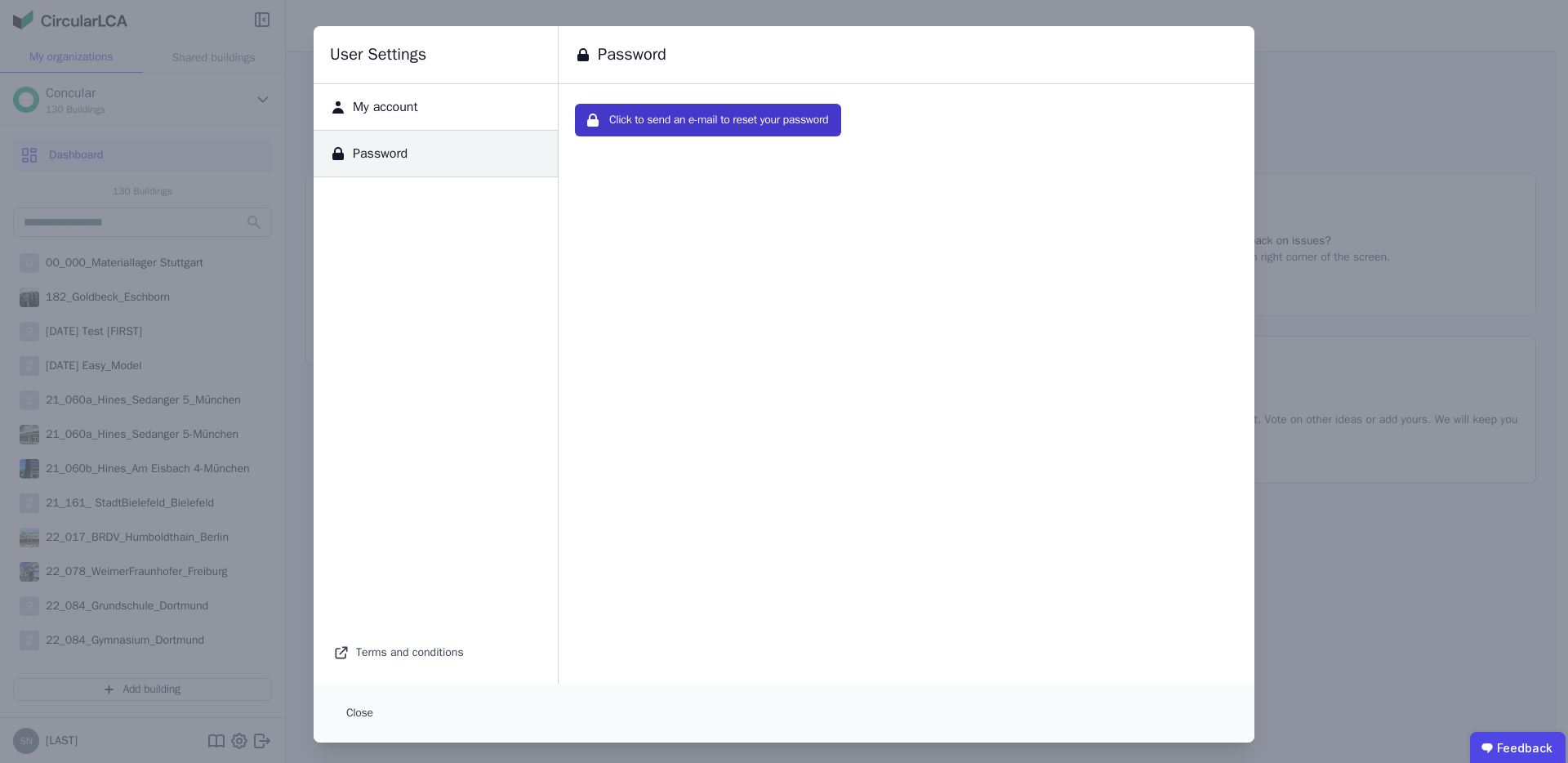 click on "Click to send an e-mail to reset your password" at bounding box center [708, 120] 